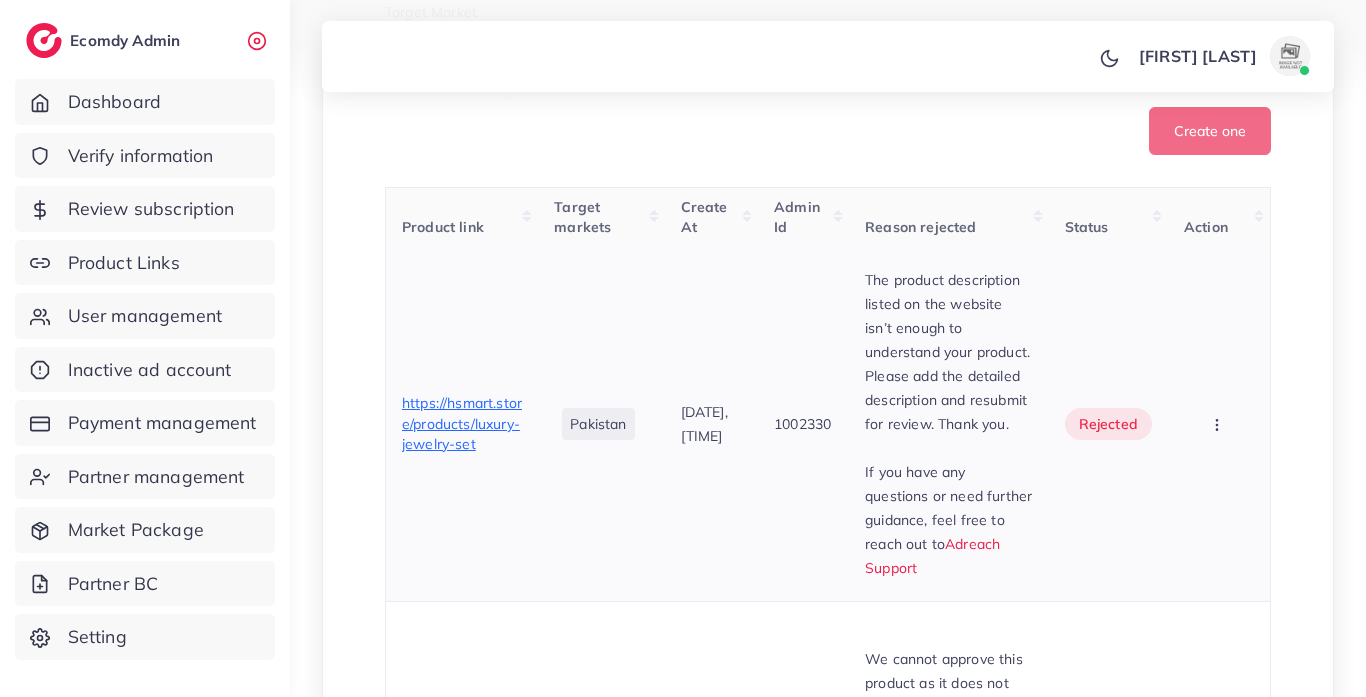 scroll, scrollTop: 646, scrollLeft: 0, axis: vertical 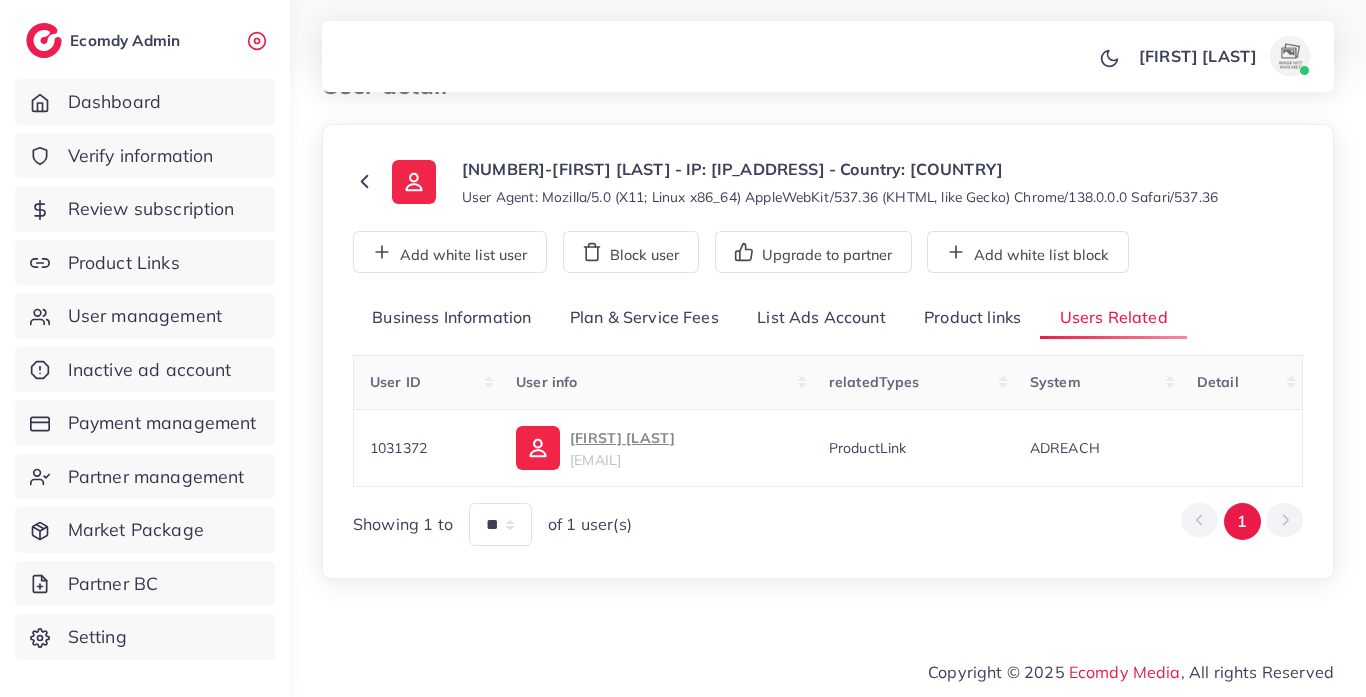 click on "Product links" at bounding box center [972, 318] 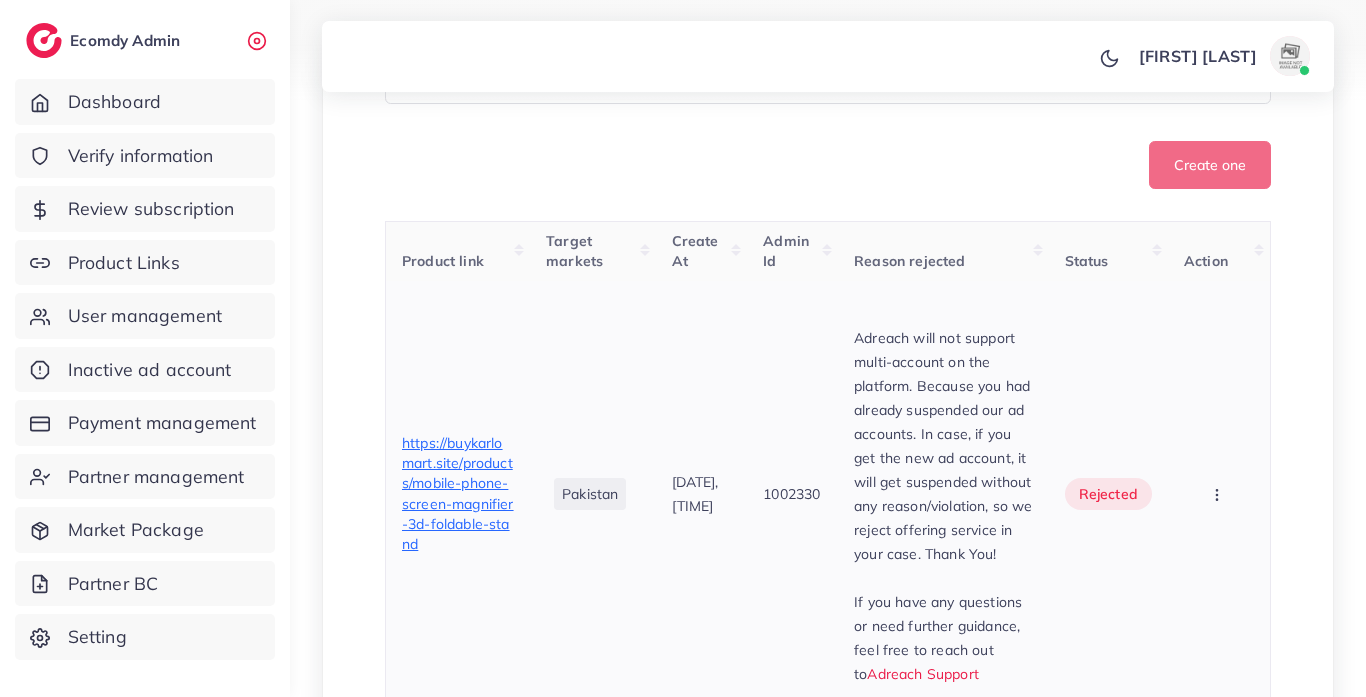 scroll, scrollTop: 631, scrollLeft: 0, axis: vertical 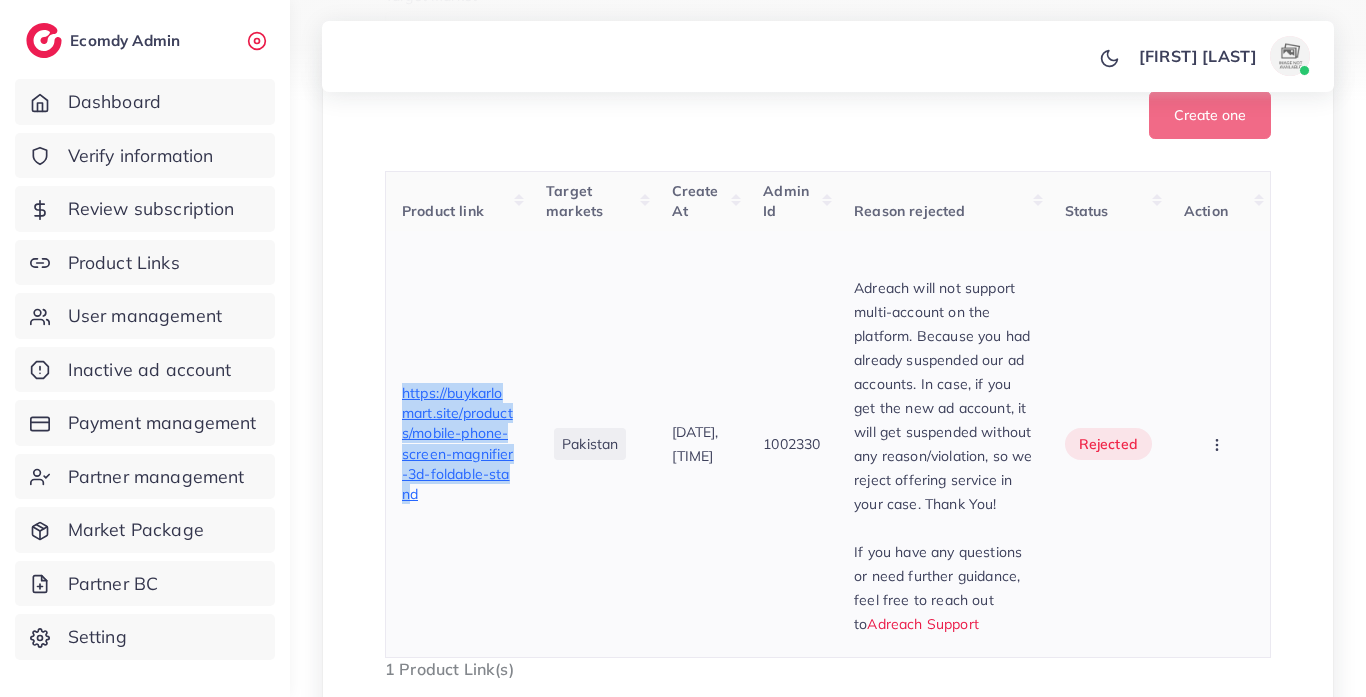 drag, startPoint x: 402, startPoint y: 420, endPoint x: 489, endPoint y: 537, distance: 145.80124 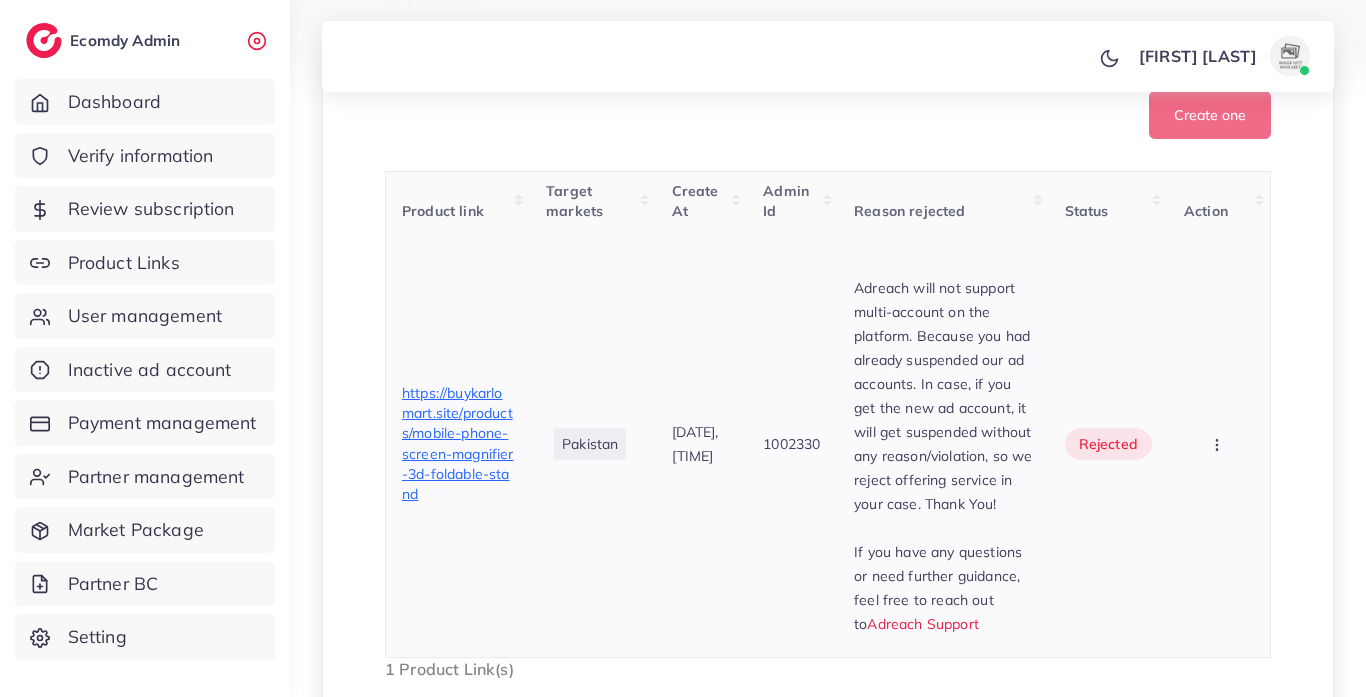 click on "04/08/2025, 00:52:03" at bounding box center (702, 444) 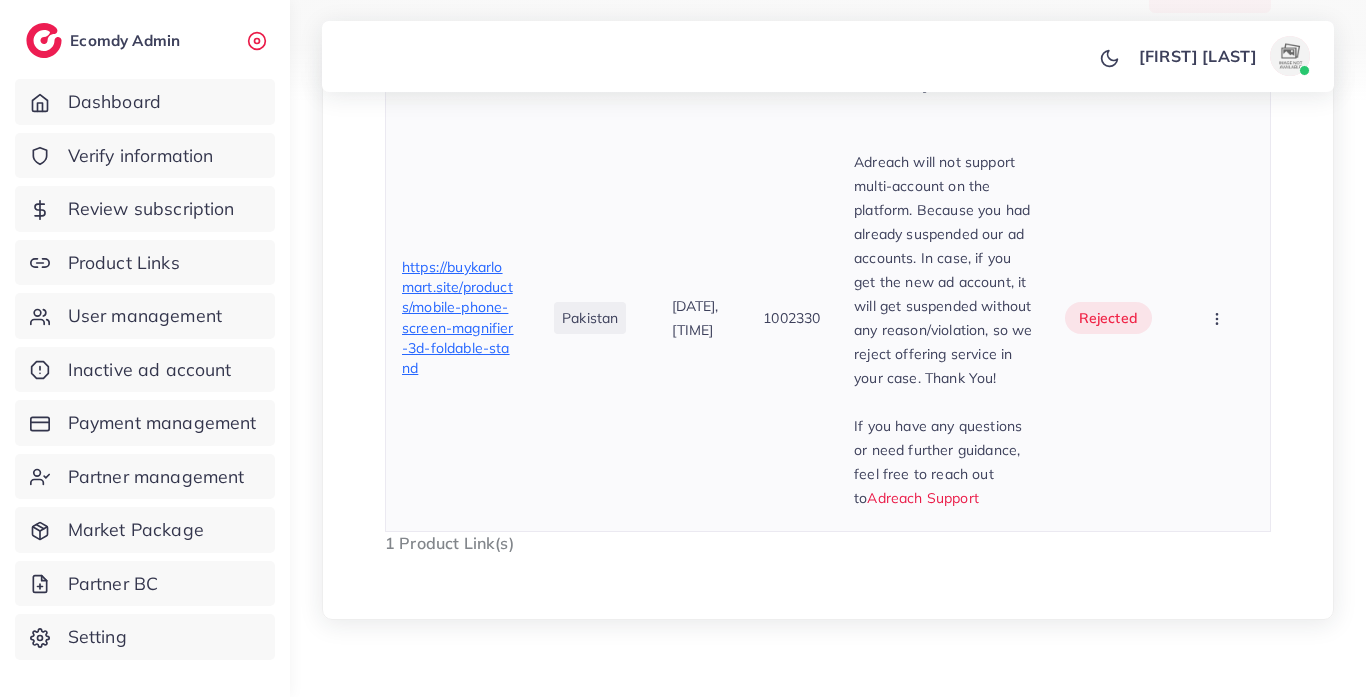 scroll, scrollTop: 758, scrollLeft: 0, axis: vertical 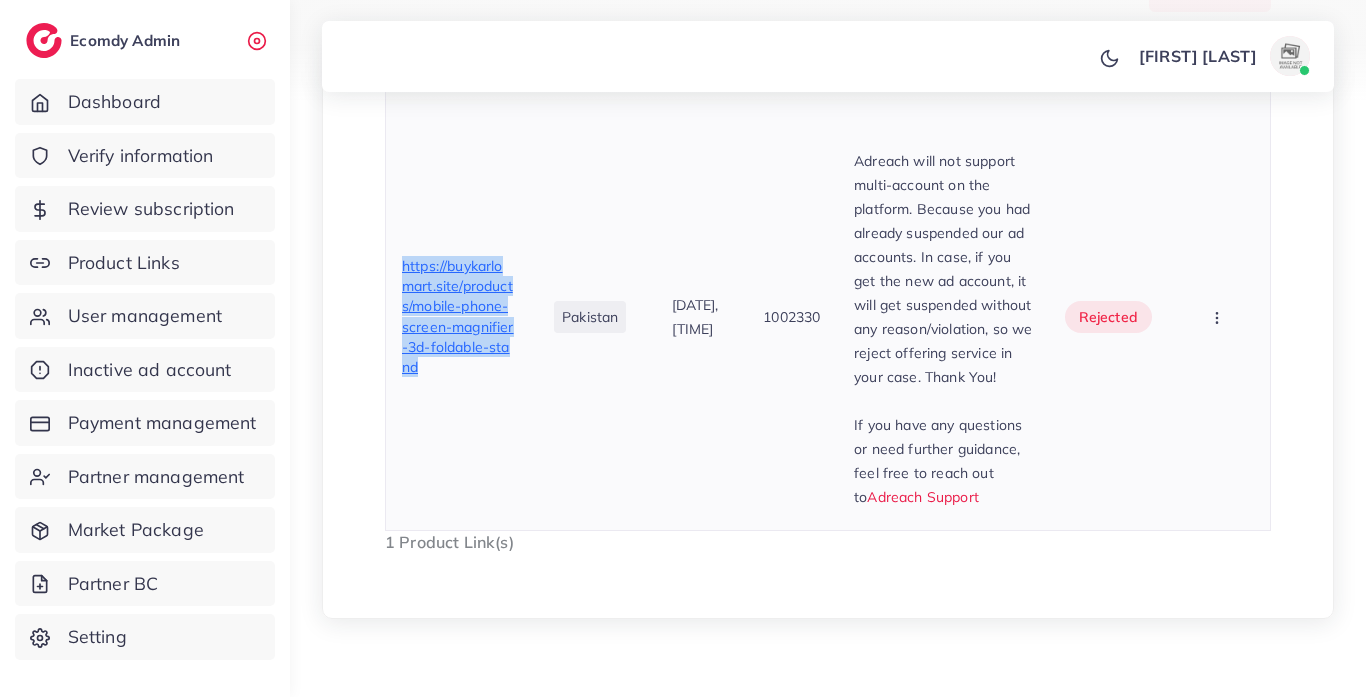 drag, startPoint x: 394, startPoint y: 288, endPoint x: 486, endPoint y: 426, distance: 165.85536 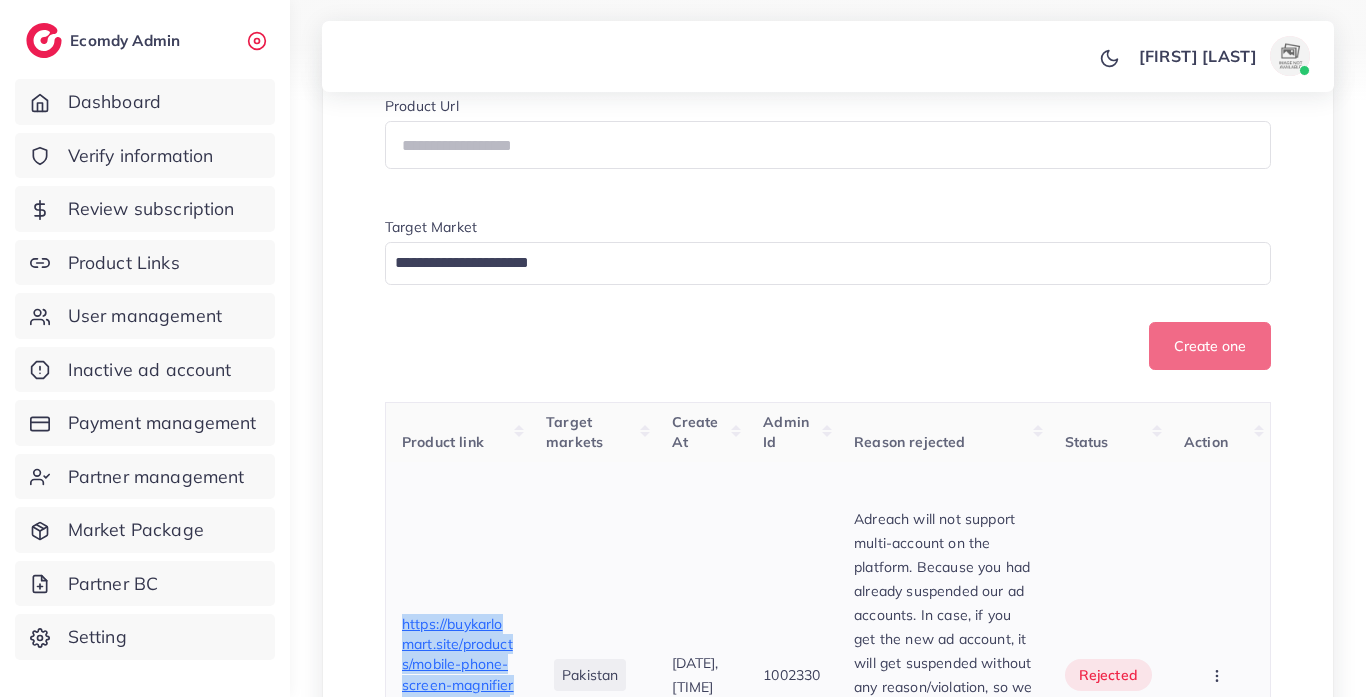 scroll, scrollTop: 0, scrollLeft: 0, axis: both 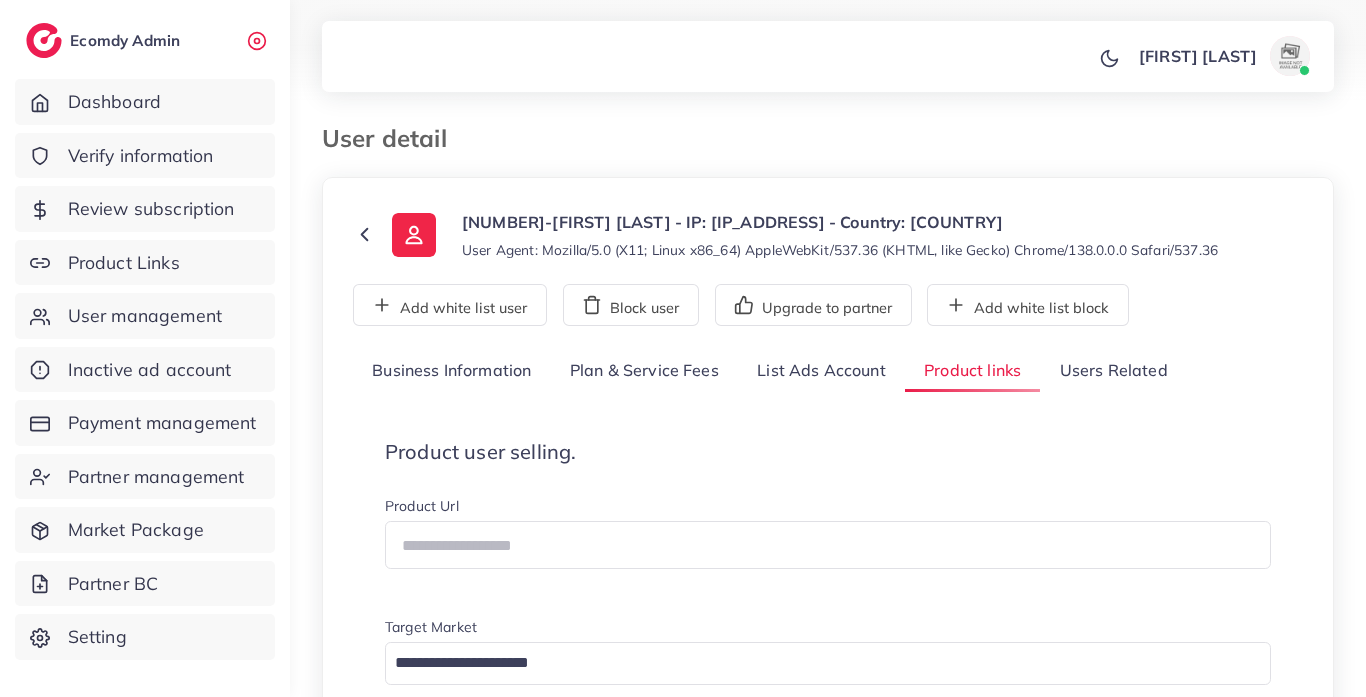 click on "Users Related" at bounding box center (1113, 371) 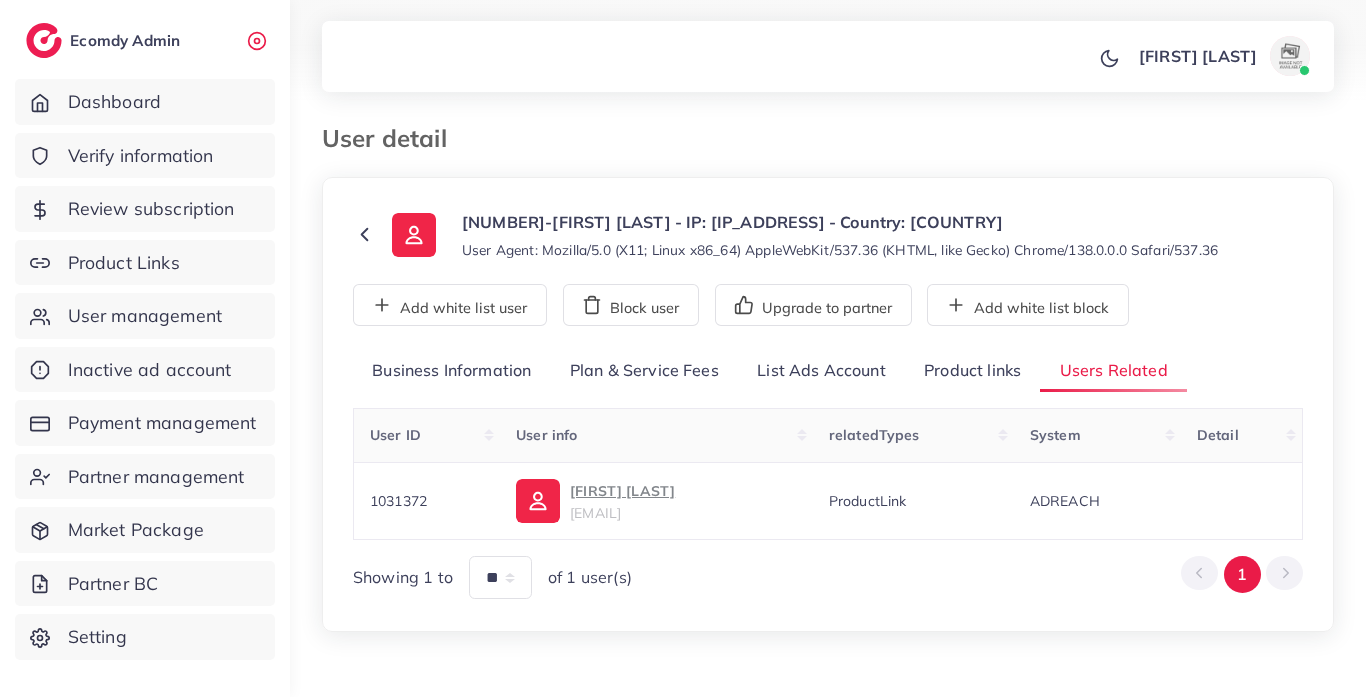 scroll, scrollTop: 53, scrollLeft: 0, axis: vertical 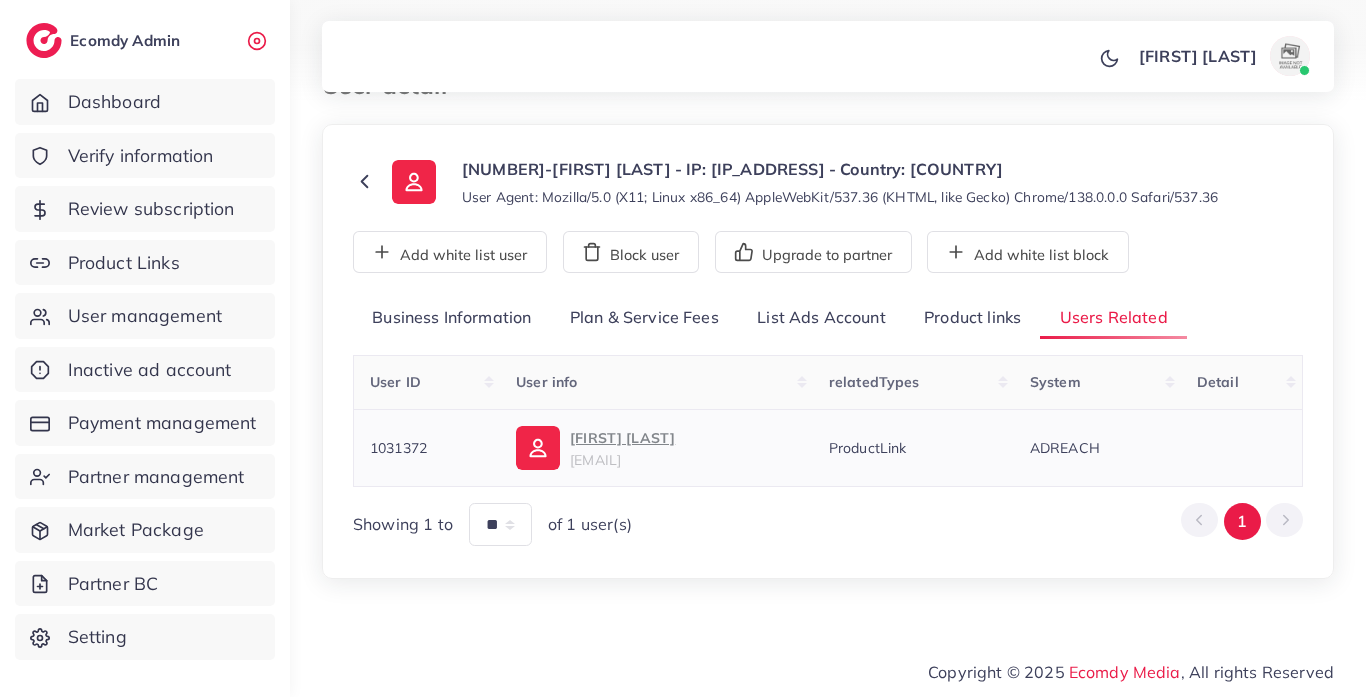 click at bounding box center [538, 448] 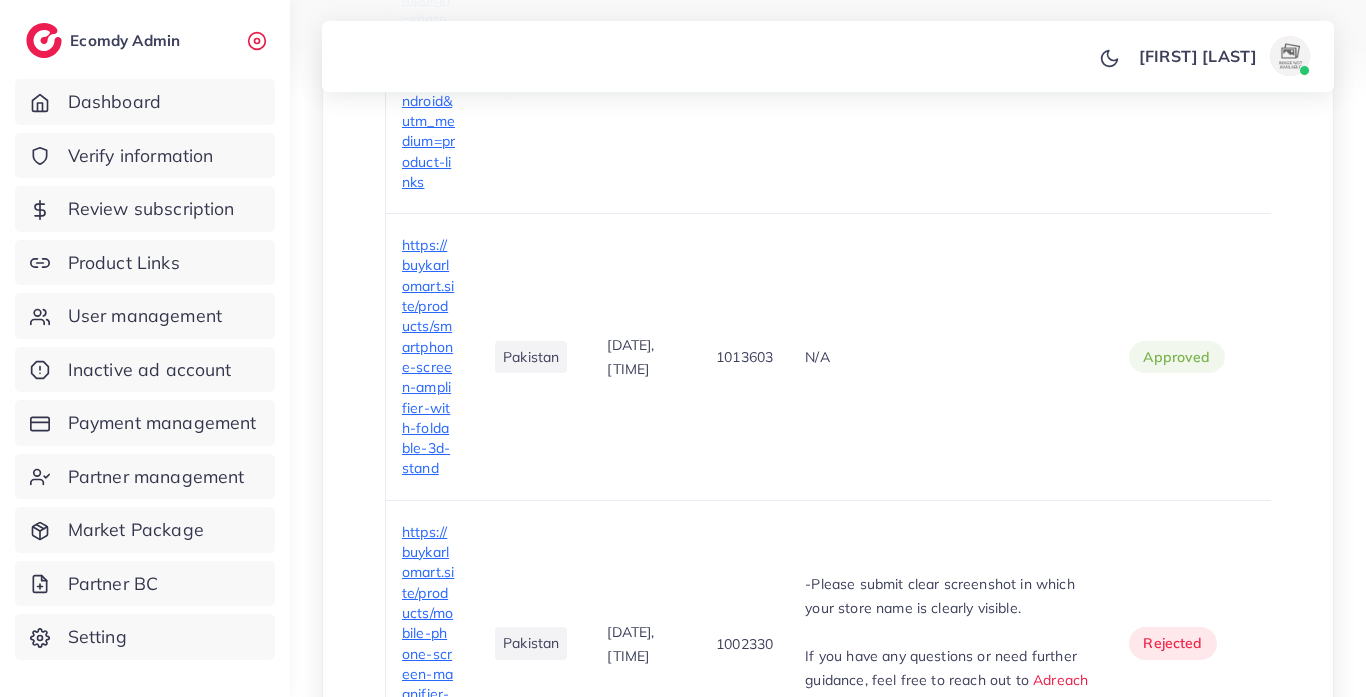 scroll, scrollTop: 2402, scrollLeft: 0, axis: vertical 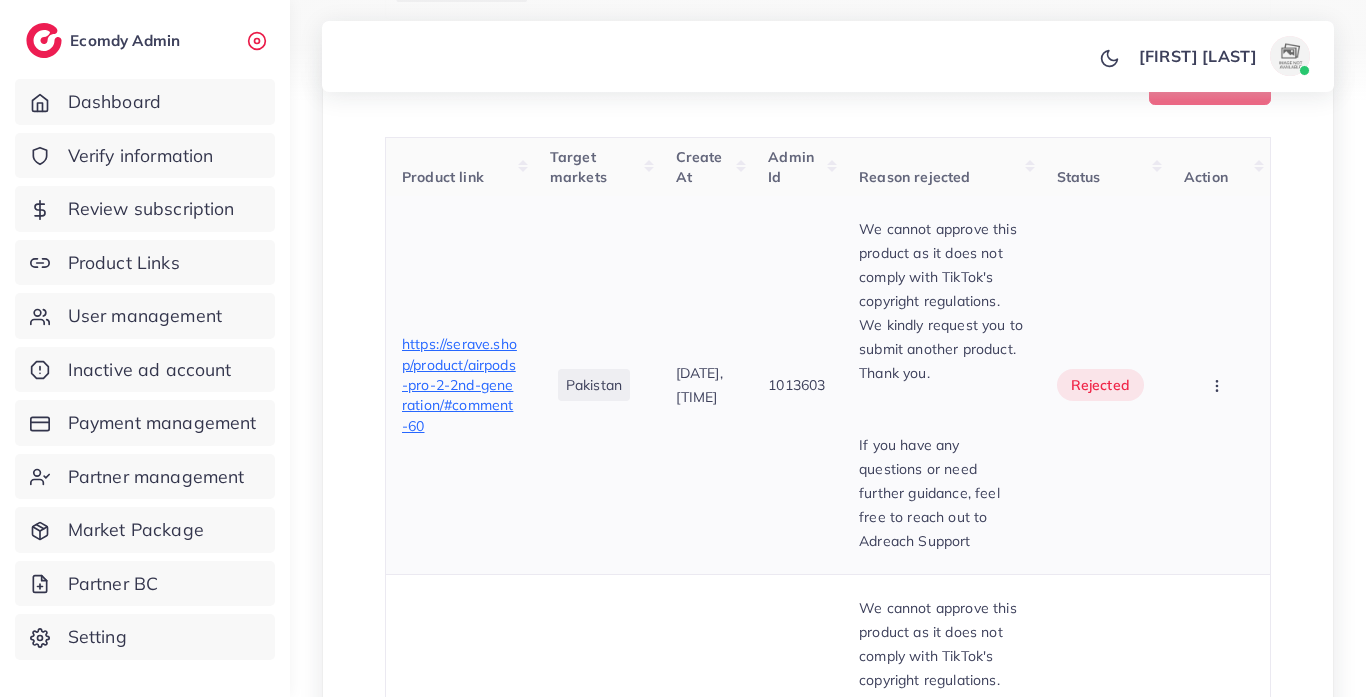 click on "https://serave.shop/product/airpods-pro-2-2nd-generation/#comment-60" at bounding box center [459, 384] 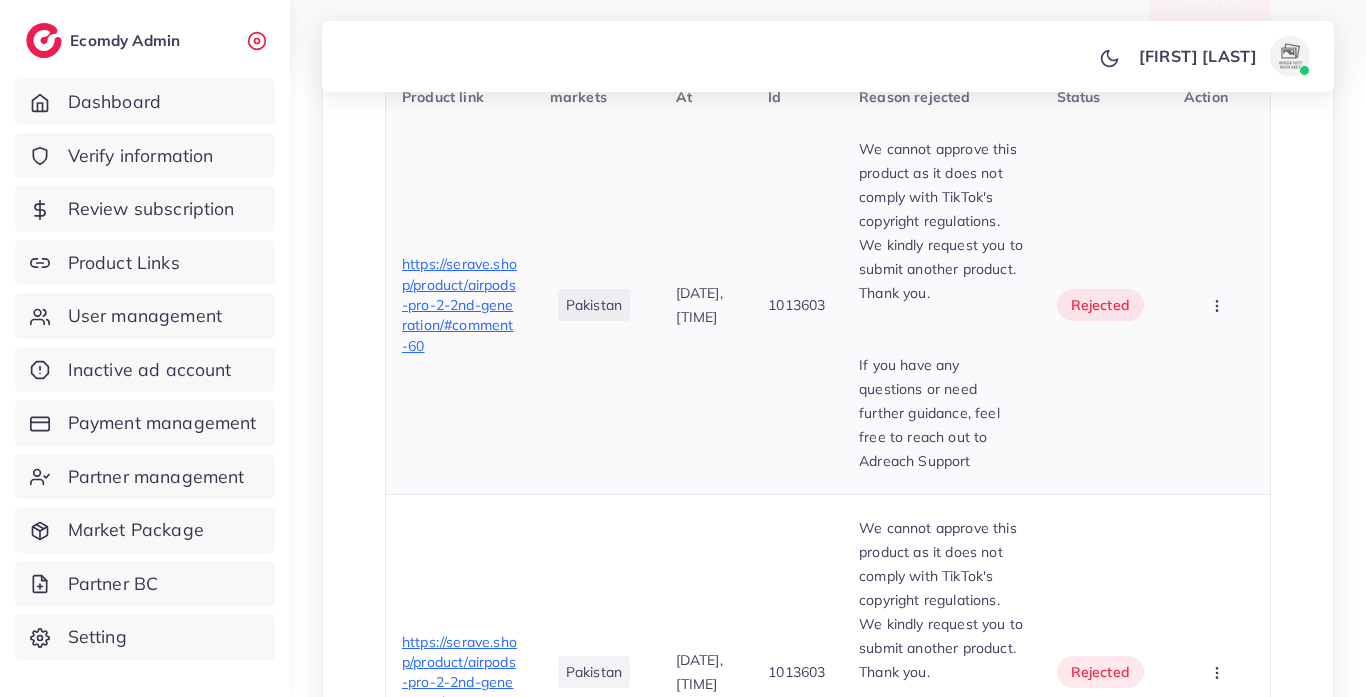 scroll, scrollTop: 766, scrollLeft: 0, axis: vertical 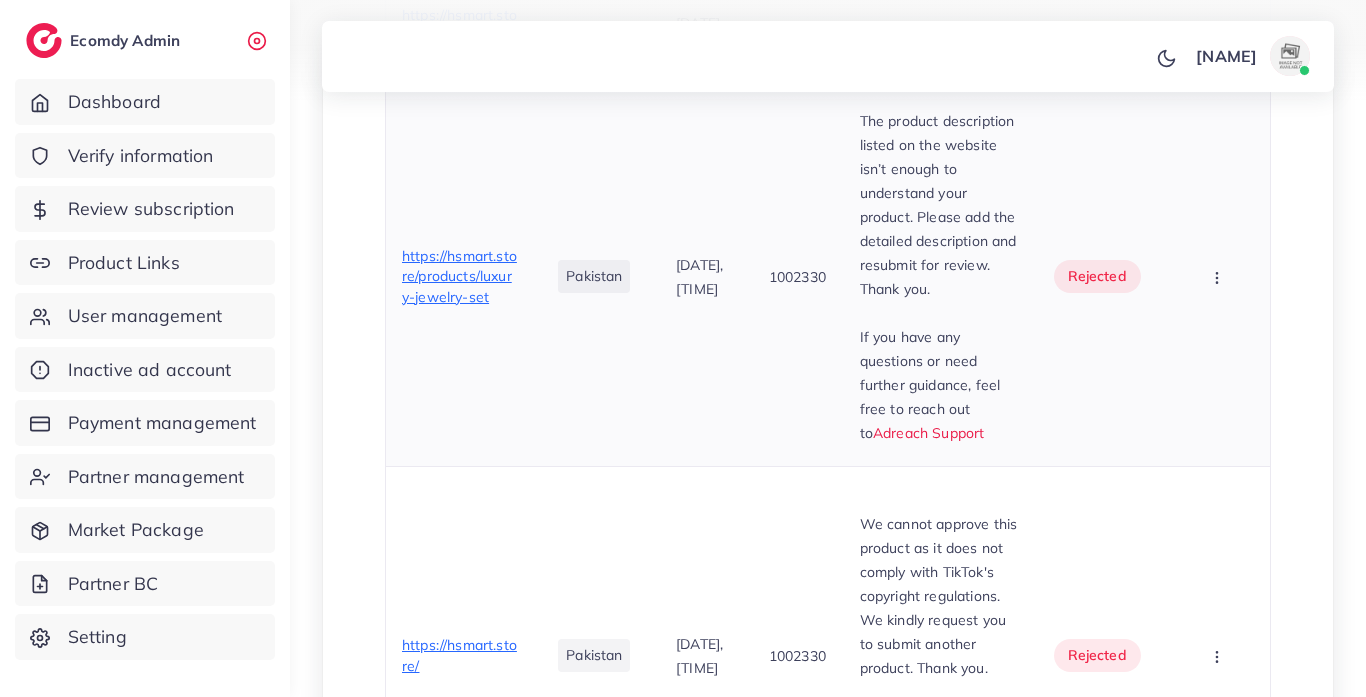 click on "https://hsmart.store/products/luxury-jewelry-set" at bounding box center [460, 276] 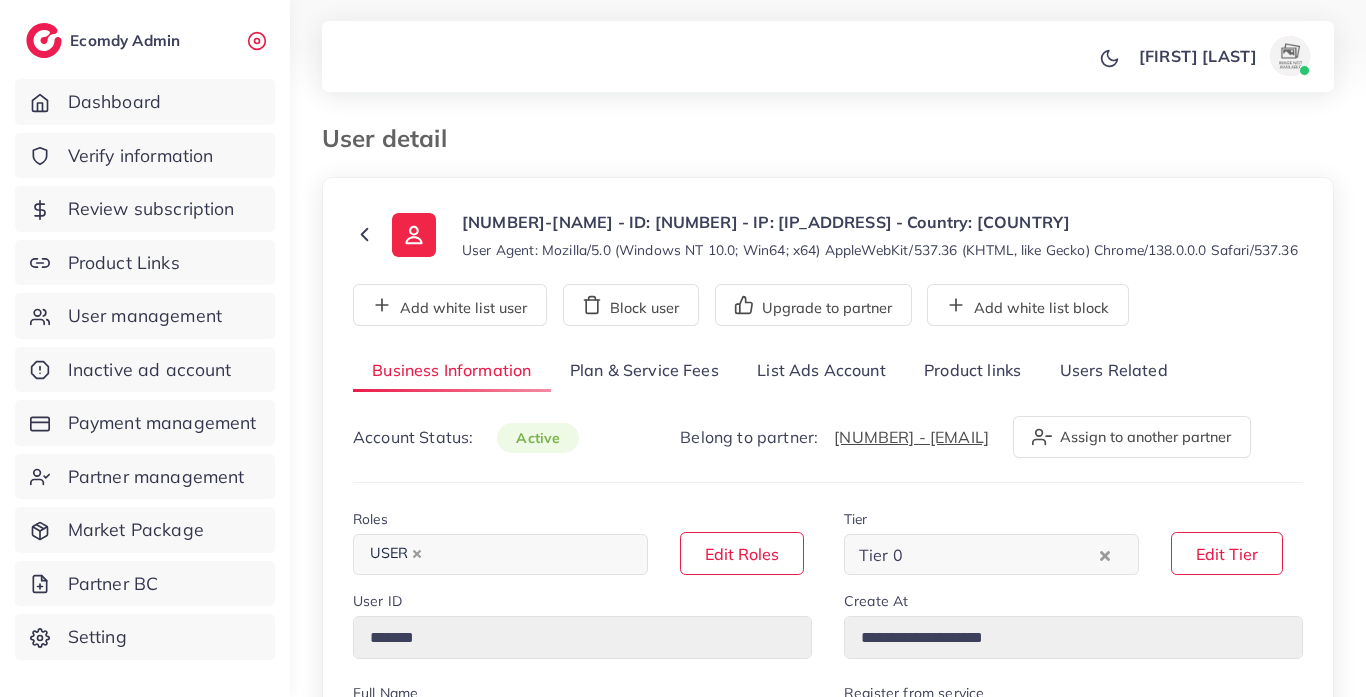 select on "********" 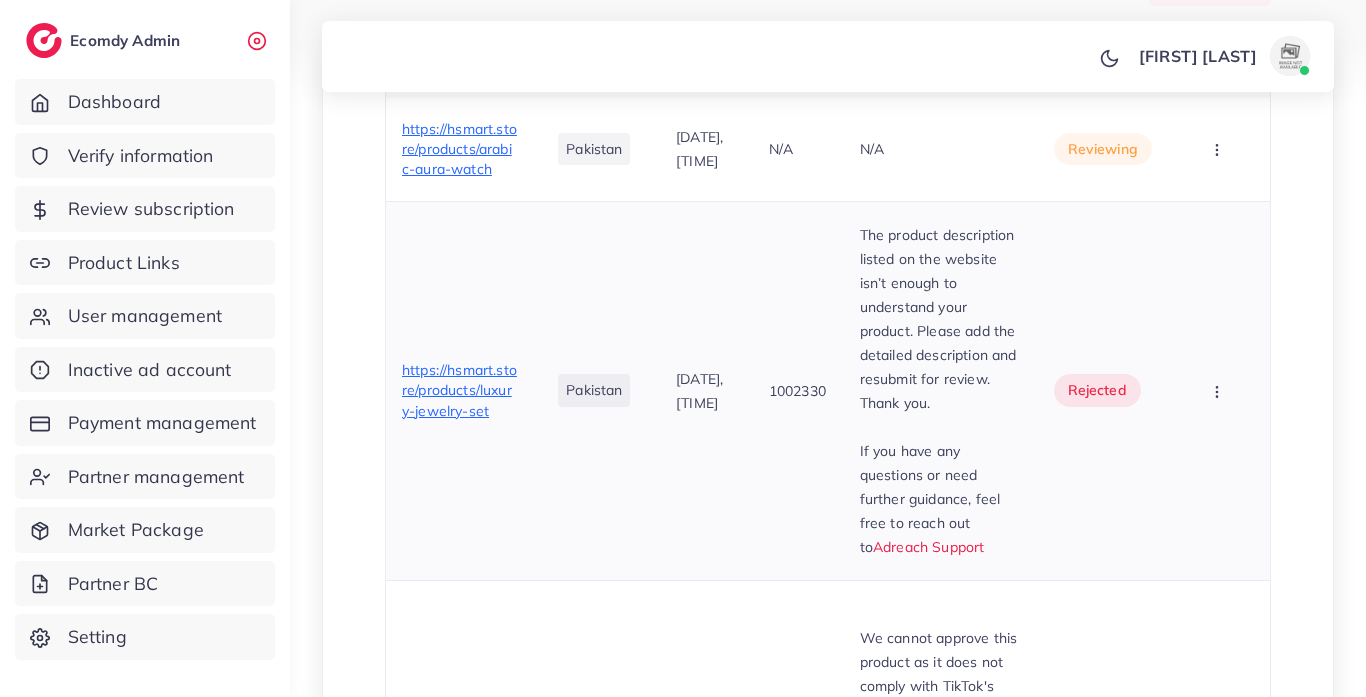 scroll, scrollTop: 813, scrollLeft: 0, axis: vertical 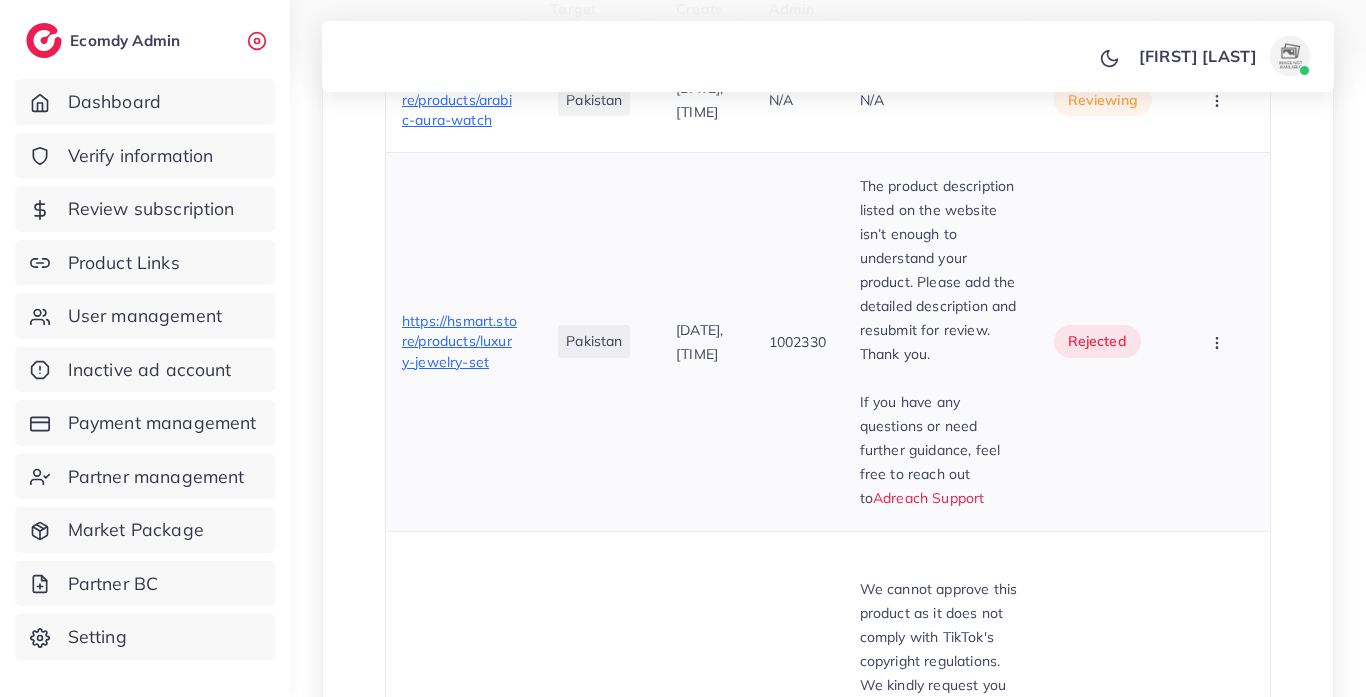 click on "https://hsmart.store/products/luxury-jewelry-set" at bounding box center [460, 341] 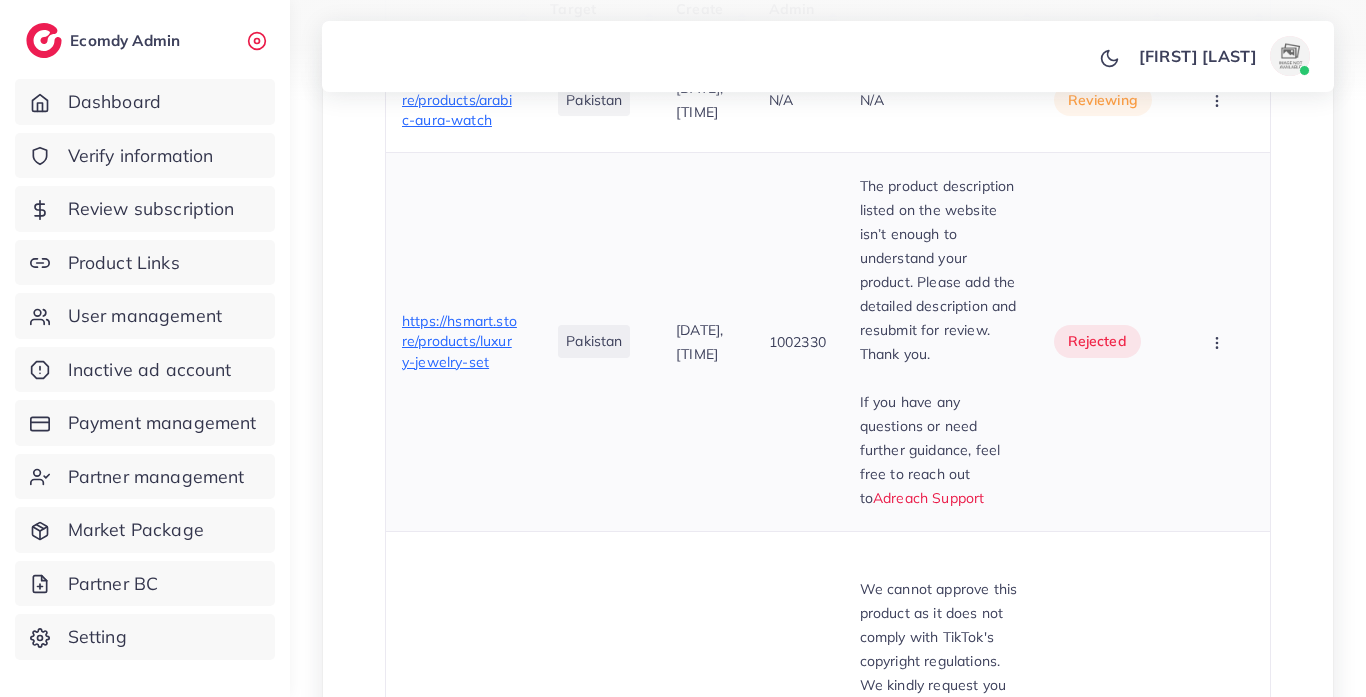 click on "https://hsmart.store/products/luxury-jewelry-set" at bounding box center (459, 341) 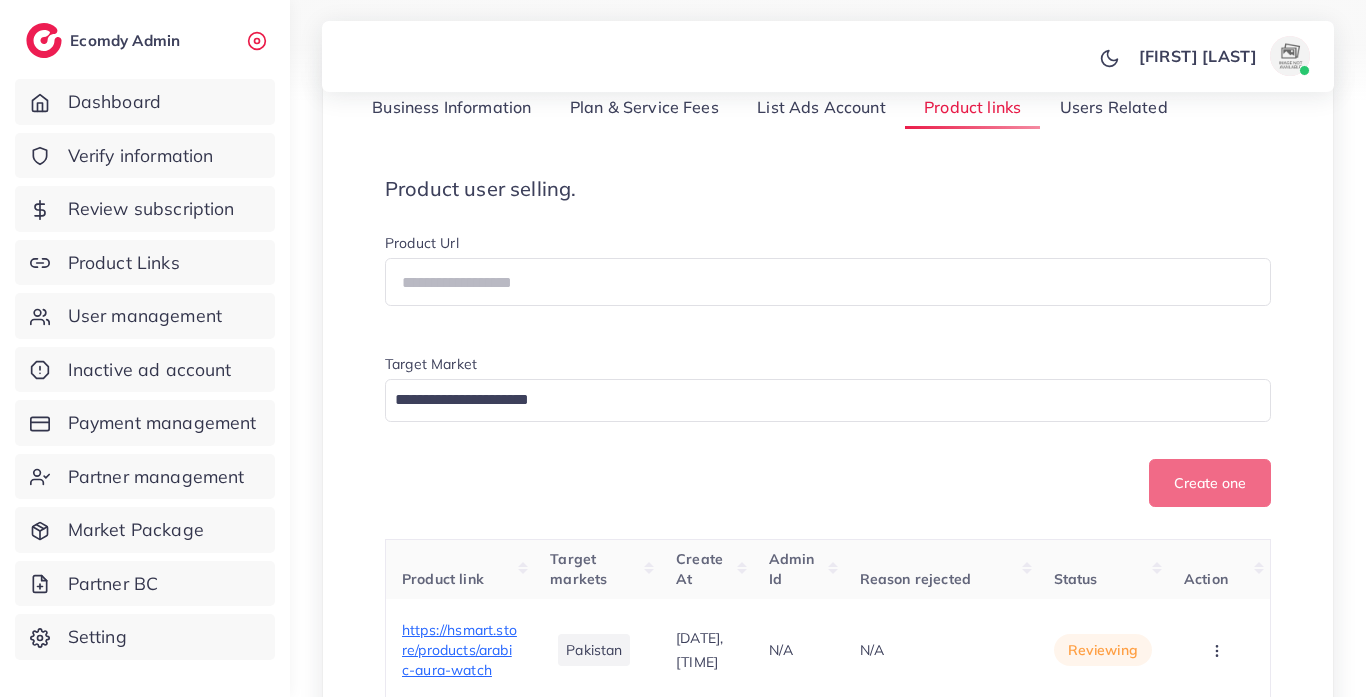 scroll, scrollTop: 34, scrollLeft: 0, axis: vertical 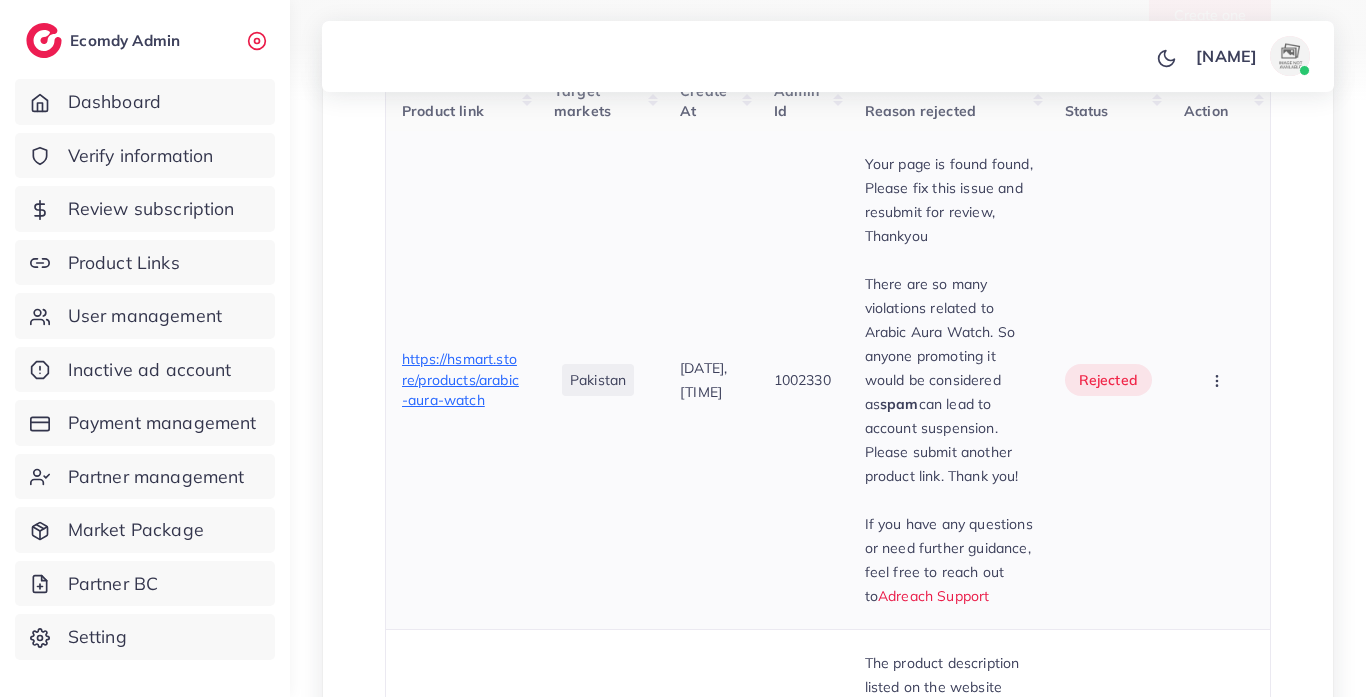 click on "https://hsmart.store/products/arabic-aura-watch" at bounding box center [460, 379] 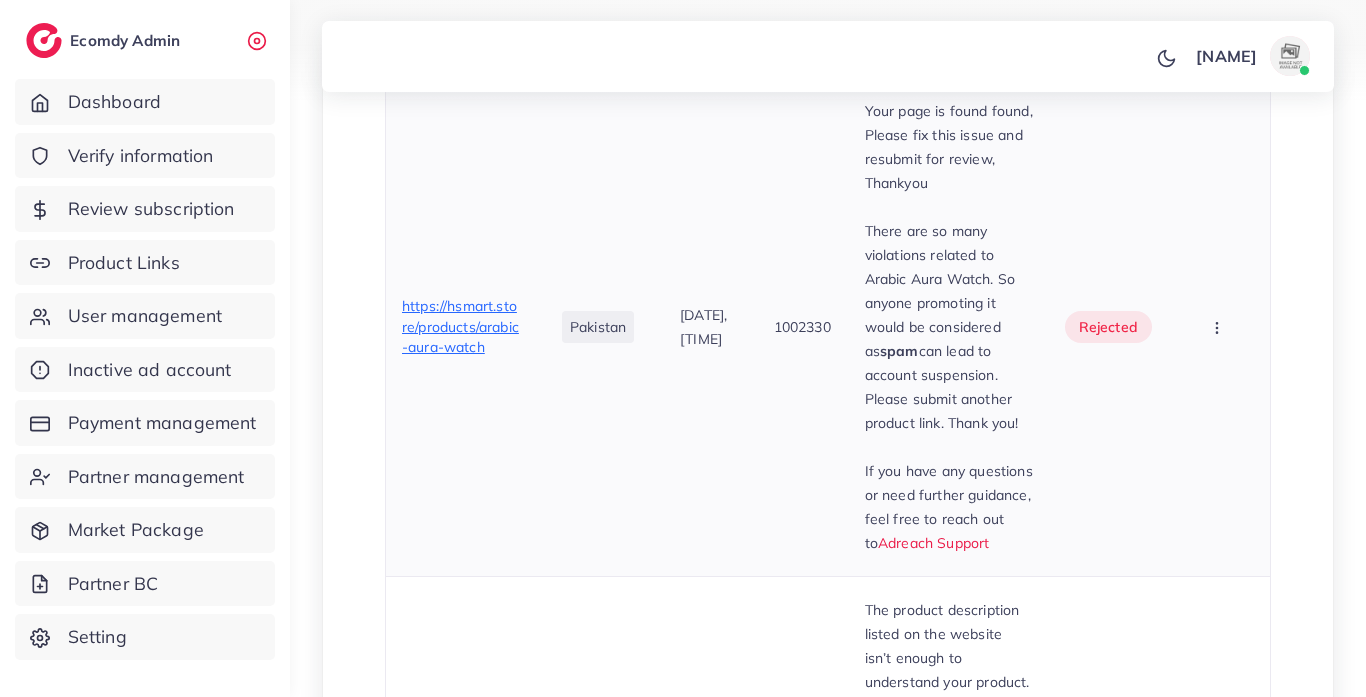 scroll, scrollTop: 793, scrollLeft: 0, axis: vertical 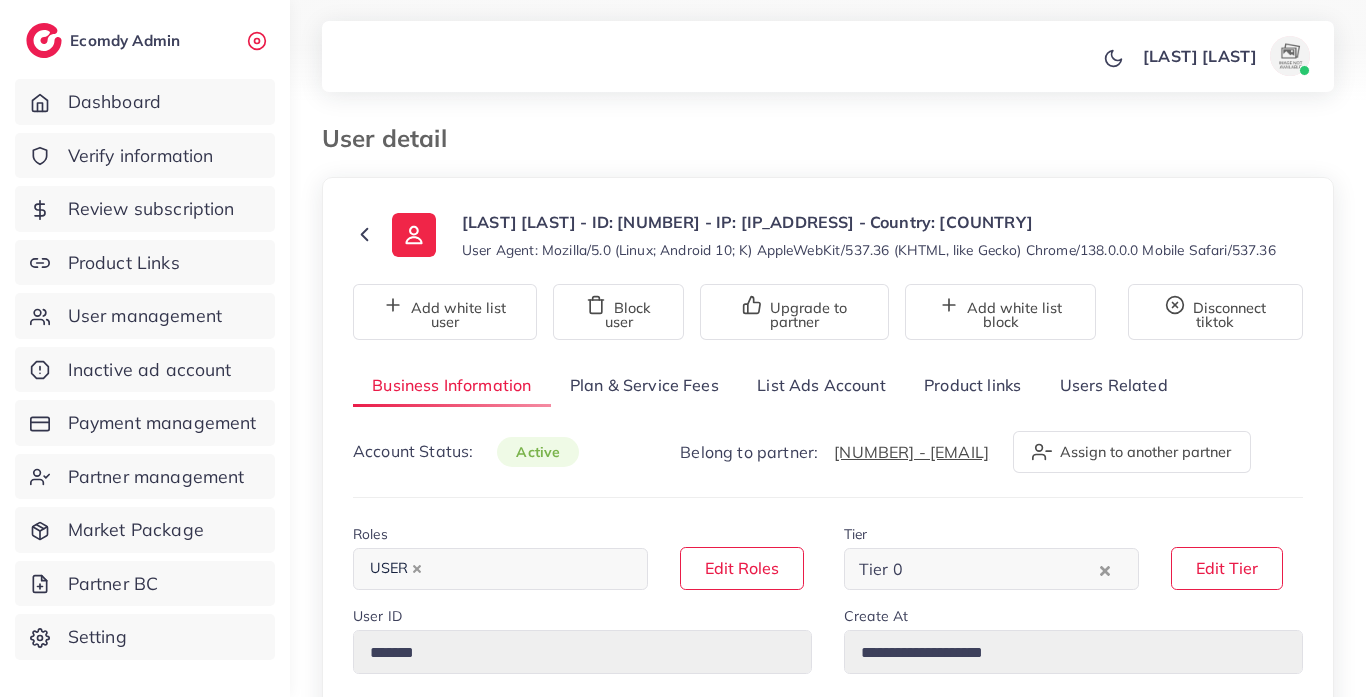 click on "List Ads Account" at bounding box center [821, 385] 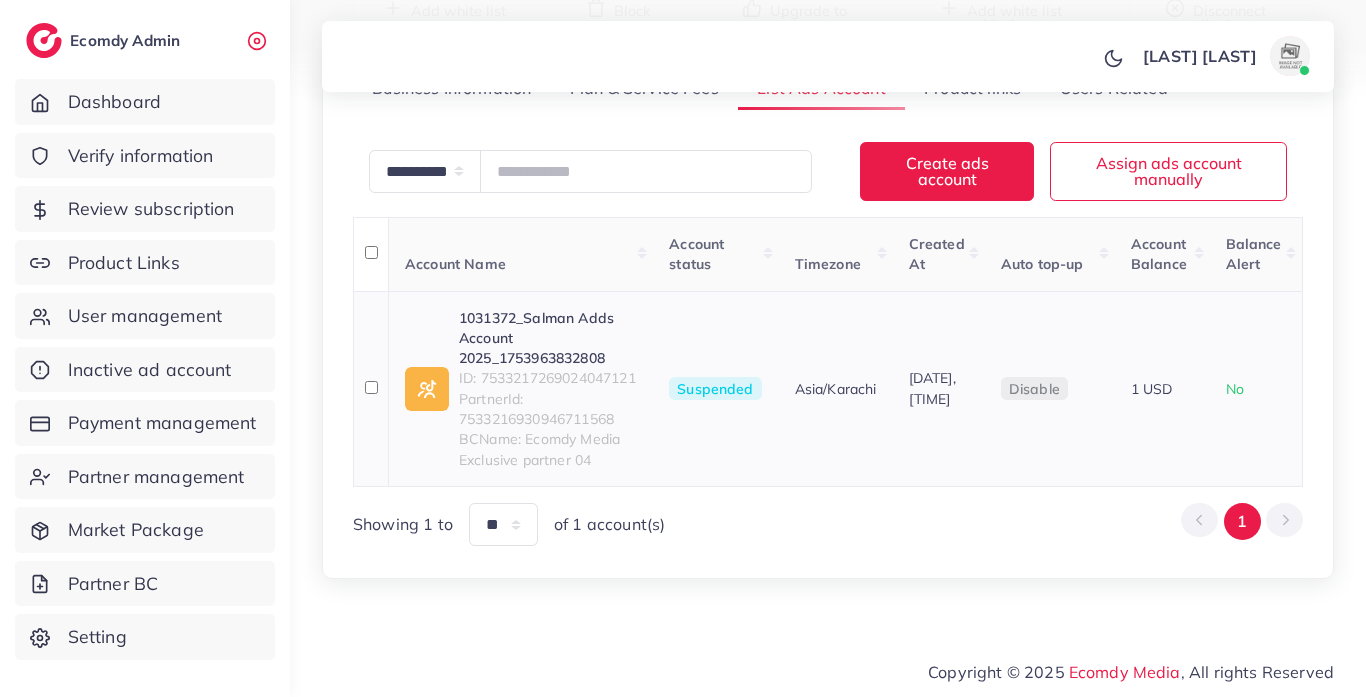 scroll, scrollTop: 317, scrollLeft: 0, axis: vertical 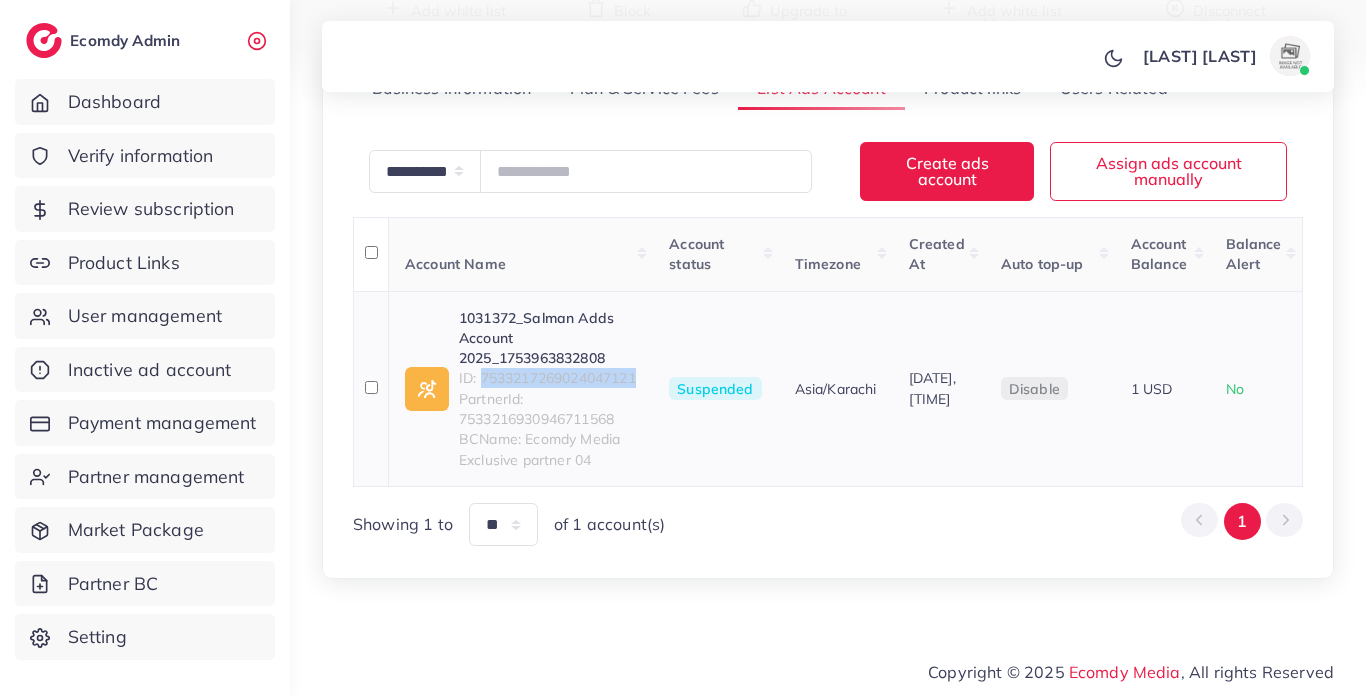 click on "ID: 7533217269024047121" at bounding box center (548, 378) 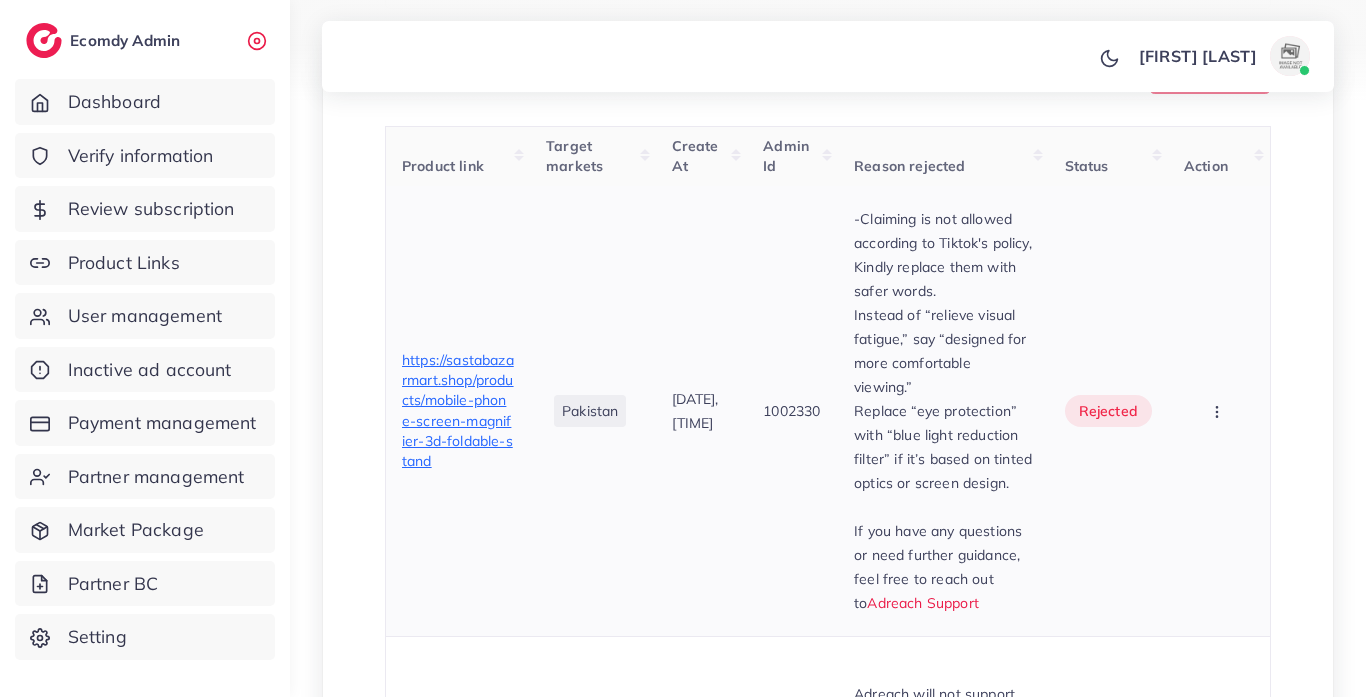 scroll, scrollTop: 676, scrollLeft: 0, axis: vertical 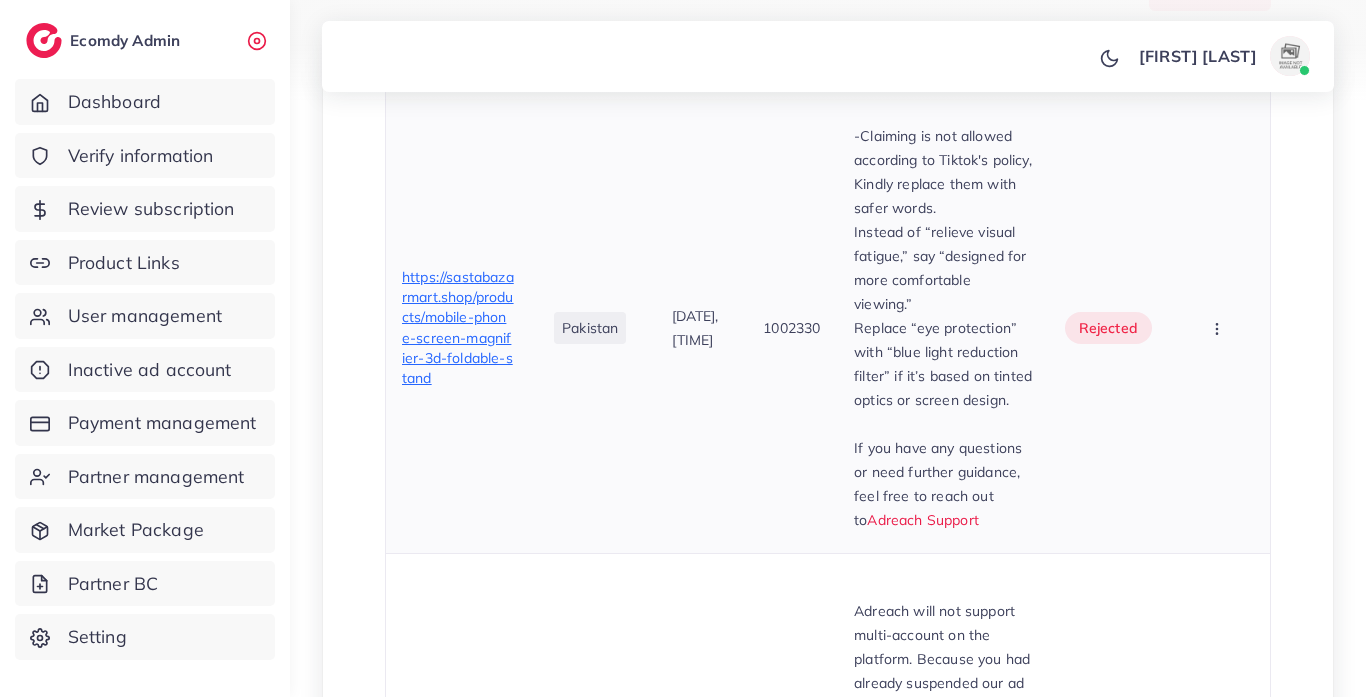 click on "https://sastabazarmart.shop/products/mobile-phone-screen-magnifier-3d-foldable-stand" at bounding box center (458, 327) 